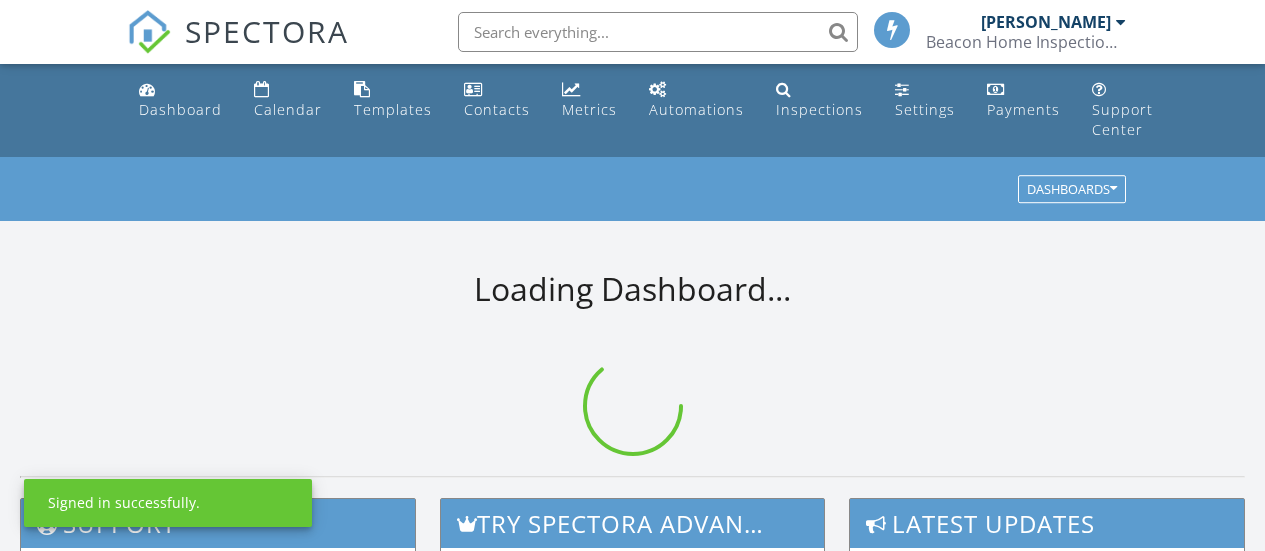 scroll, scrollTop: 0, scrollLeft: 0, axis: both 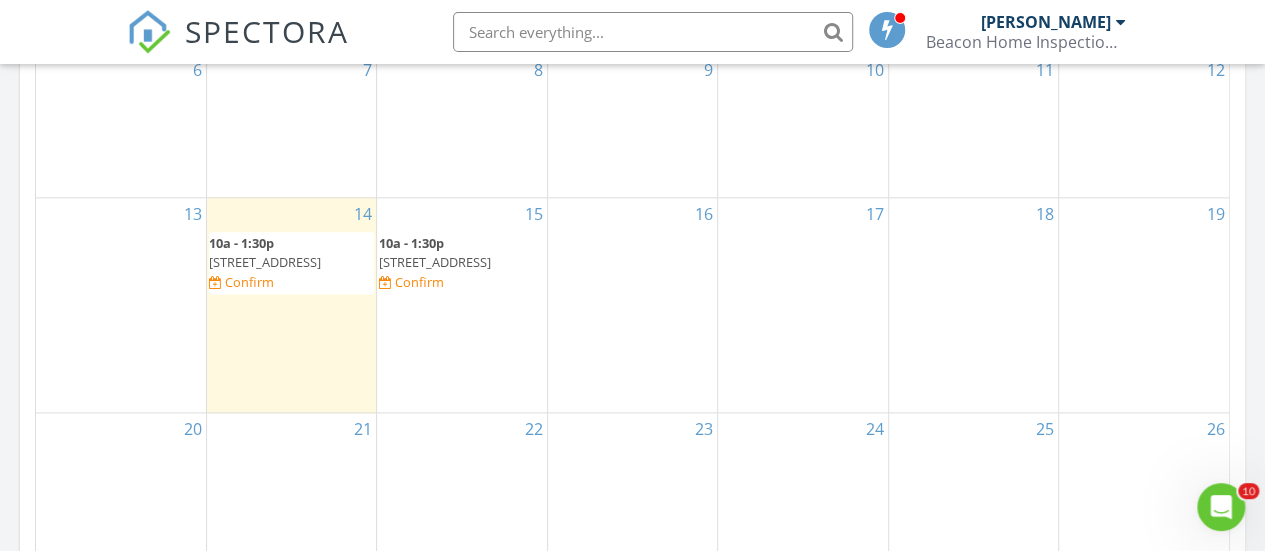 click on "116 Monarch St, Louisville 80027" at bounding box center (265, 262) 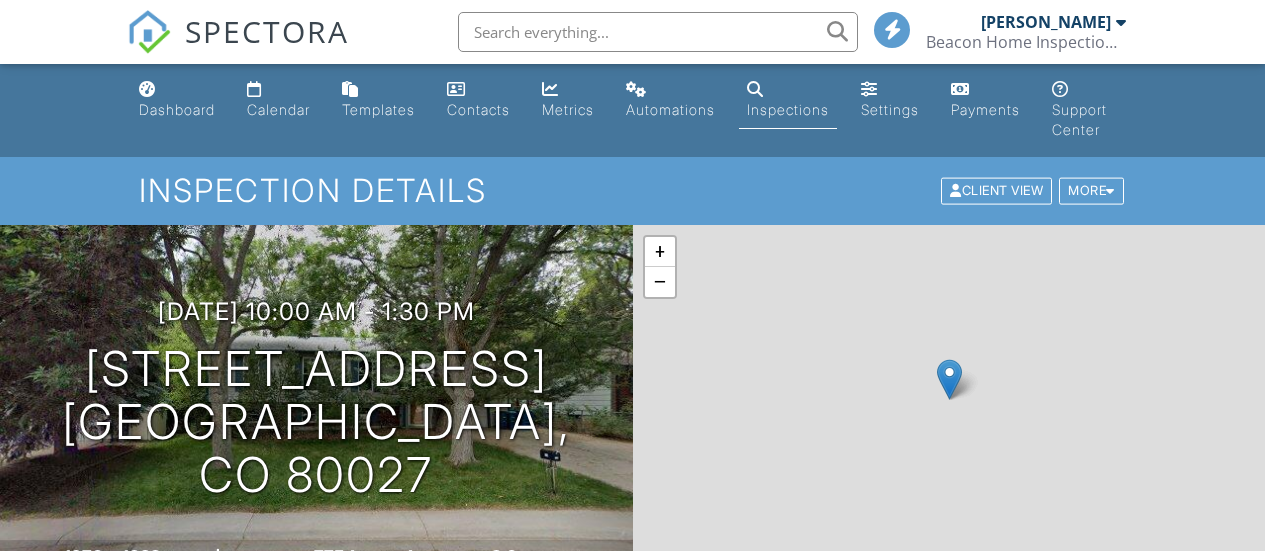 scroll, scrollTop: 0, scrollLeft: 0, axis: both 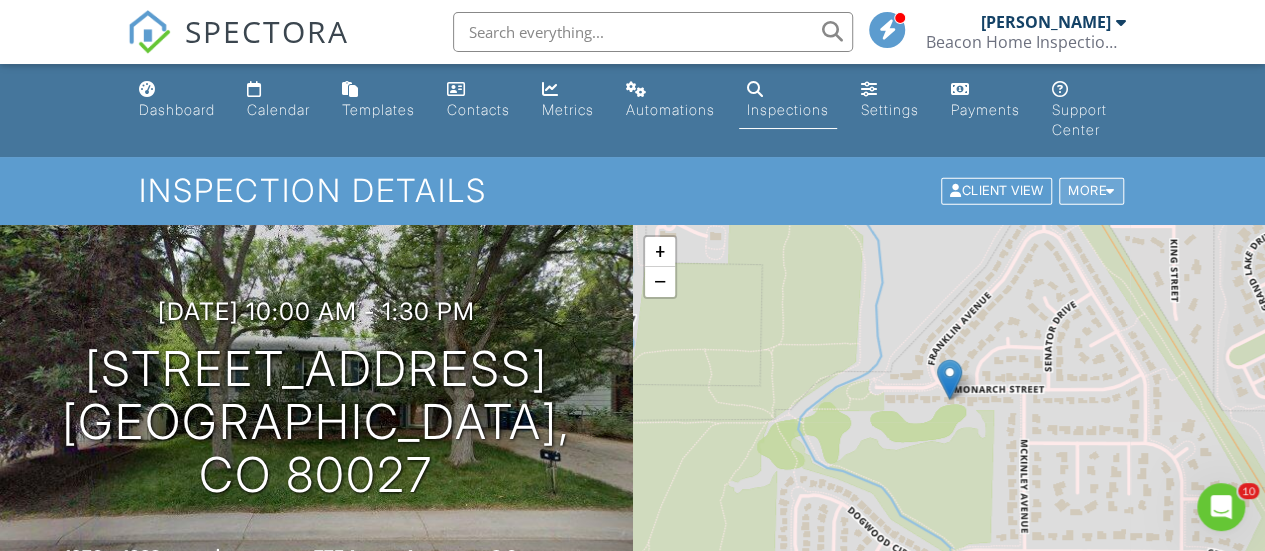 click on "More" at bounding box center (1091, 191) 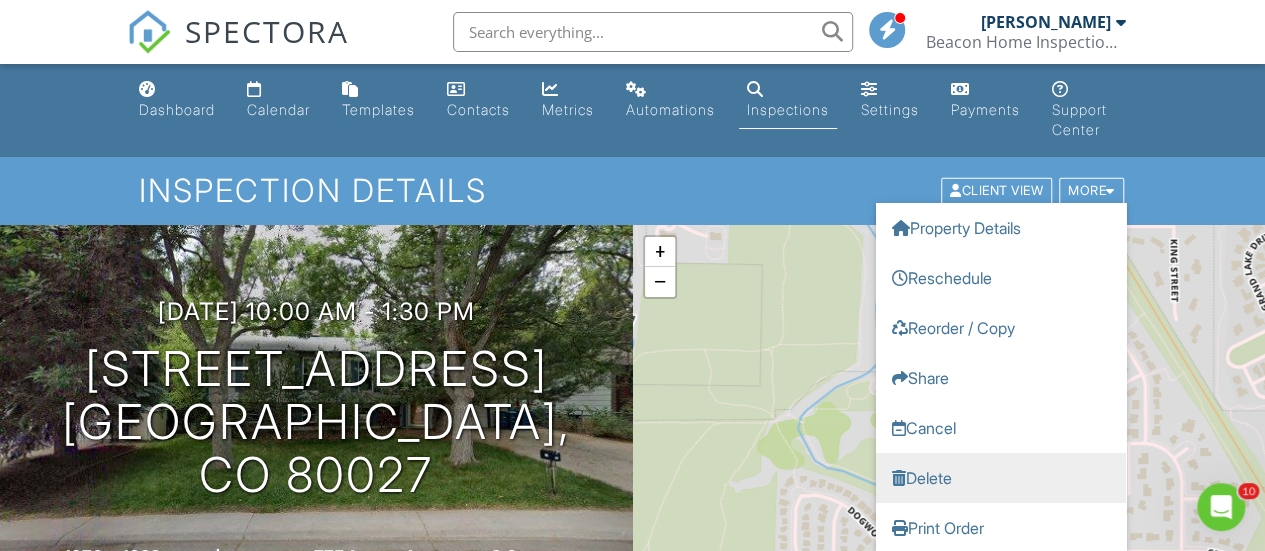 click on "Delete" at bounding box center (1001, 478) 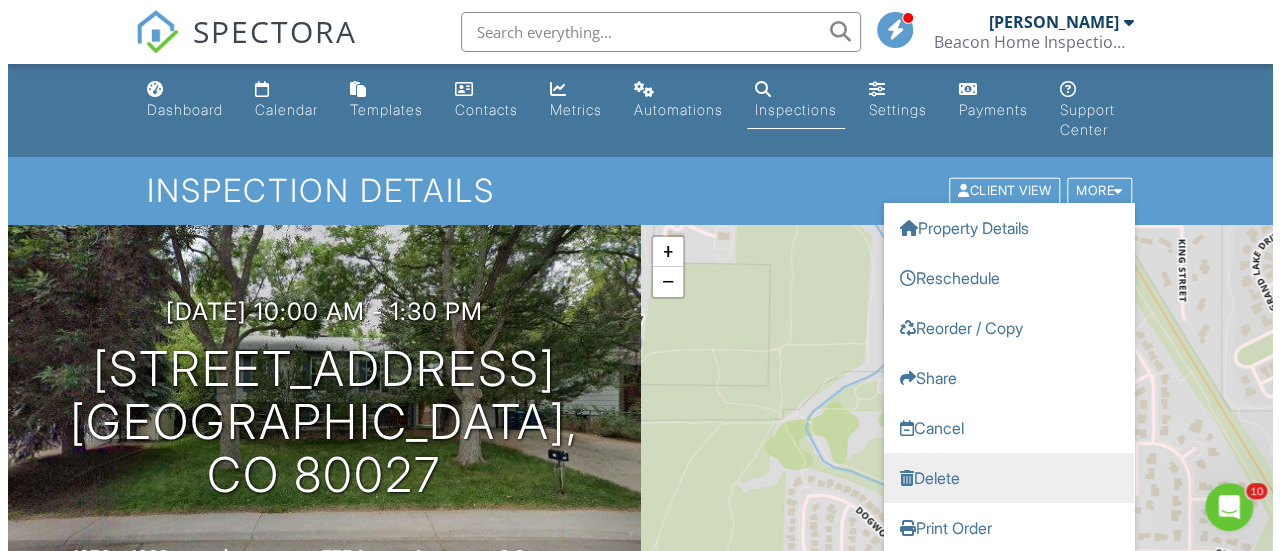 click on "DELETE Inspection" 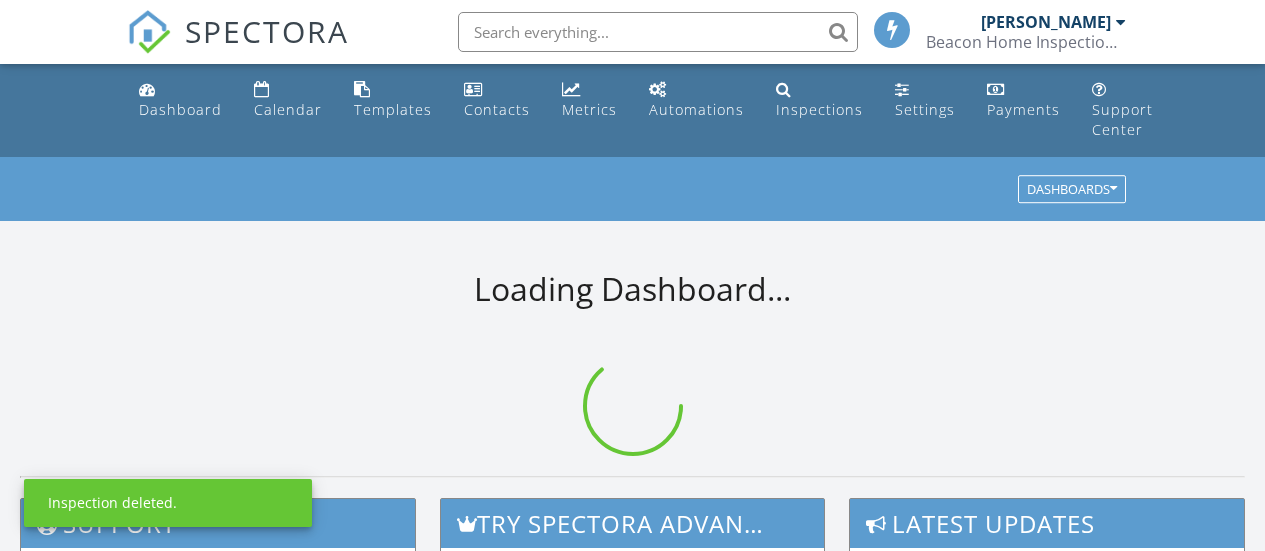 scroll, scrollTop: 0, scrollLeft: 0, axis: both 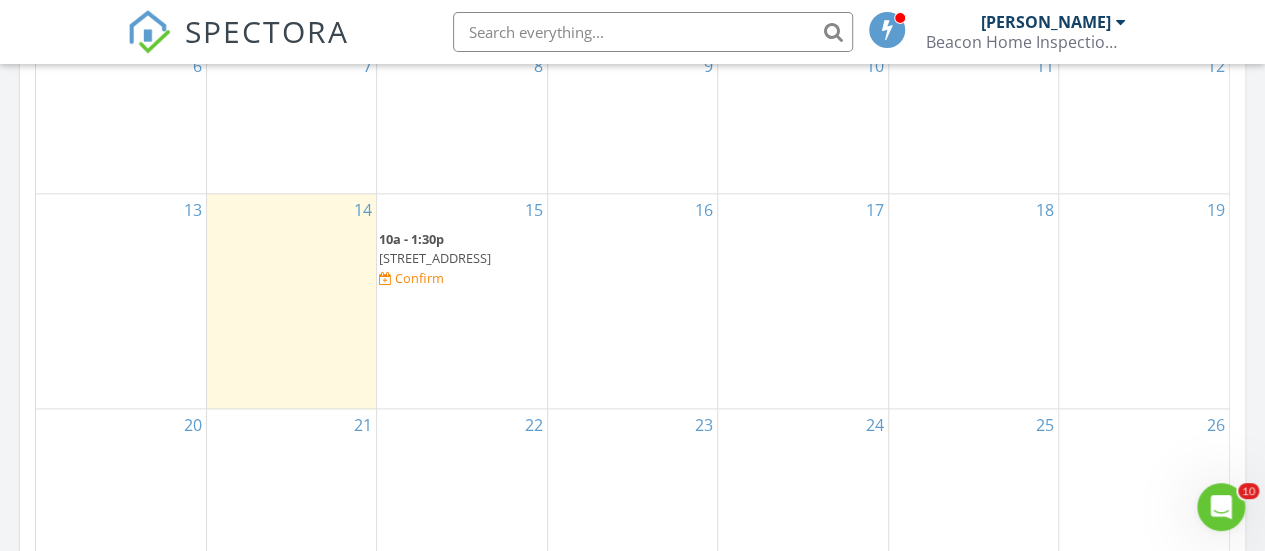 click on "[STREET_ADDRESS]" at bounding box center [435, 258] 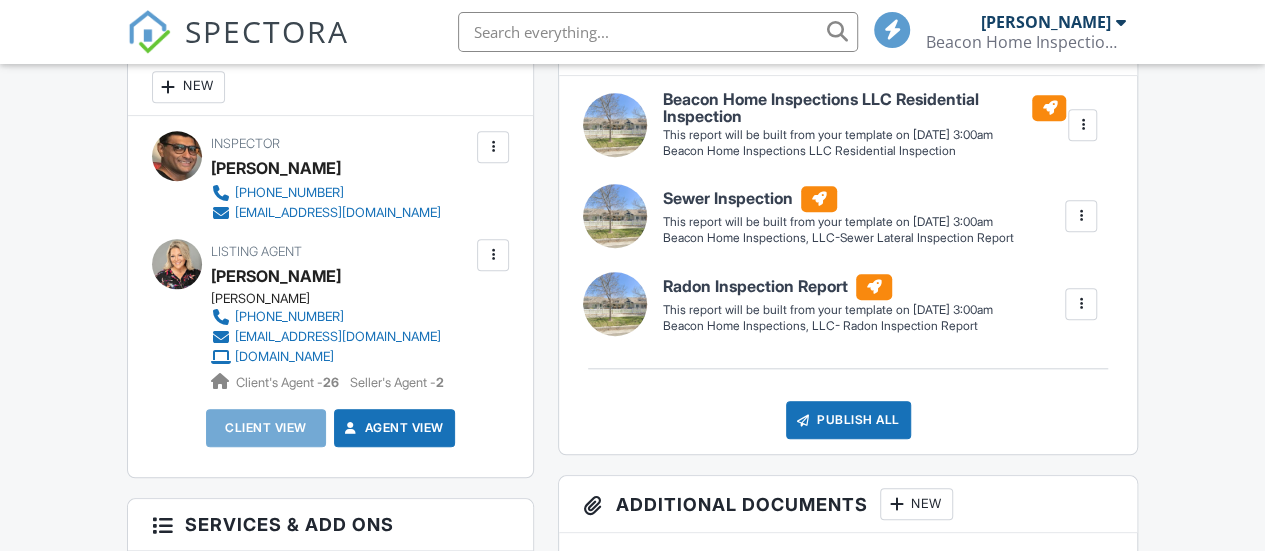 scroll, scrollTop: 536, scrollLeft: 0, axis: vertical 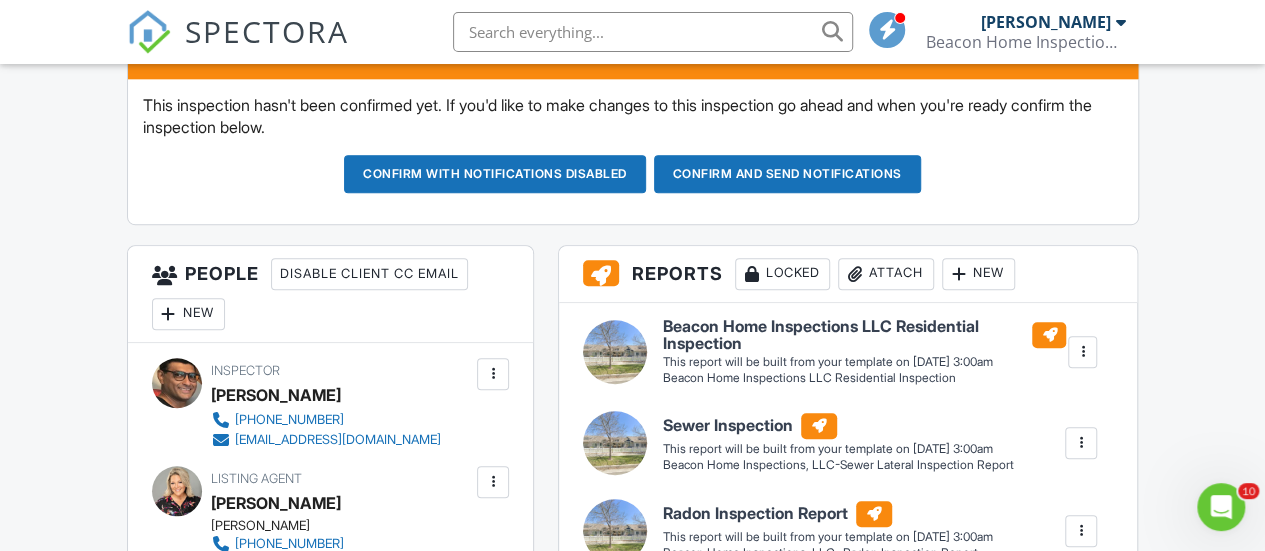 click on "New" at bounding box center [188, 314] 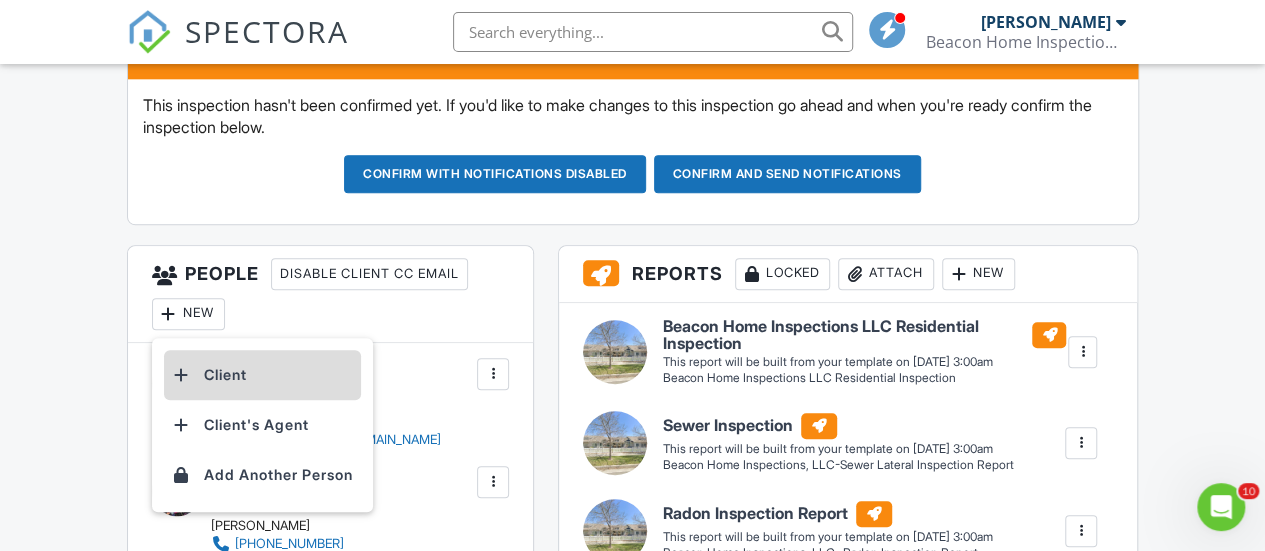 click on "Client" at bounding box center [262, 375] 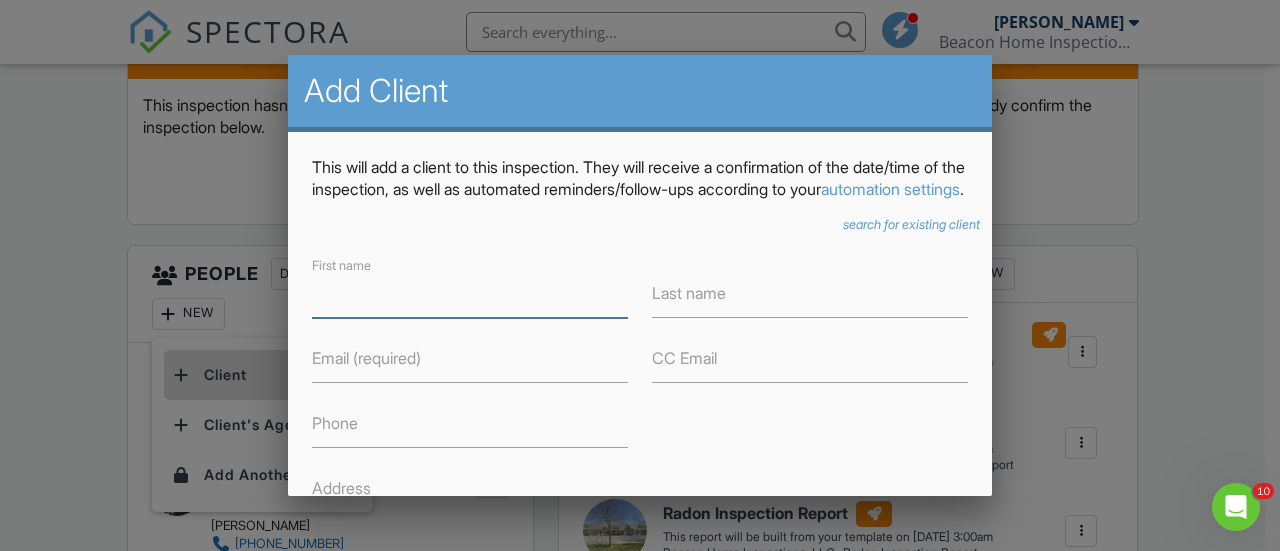 type on "k" 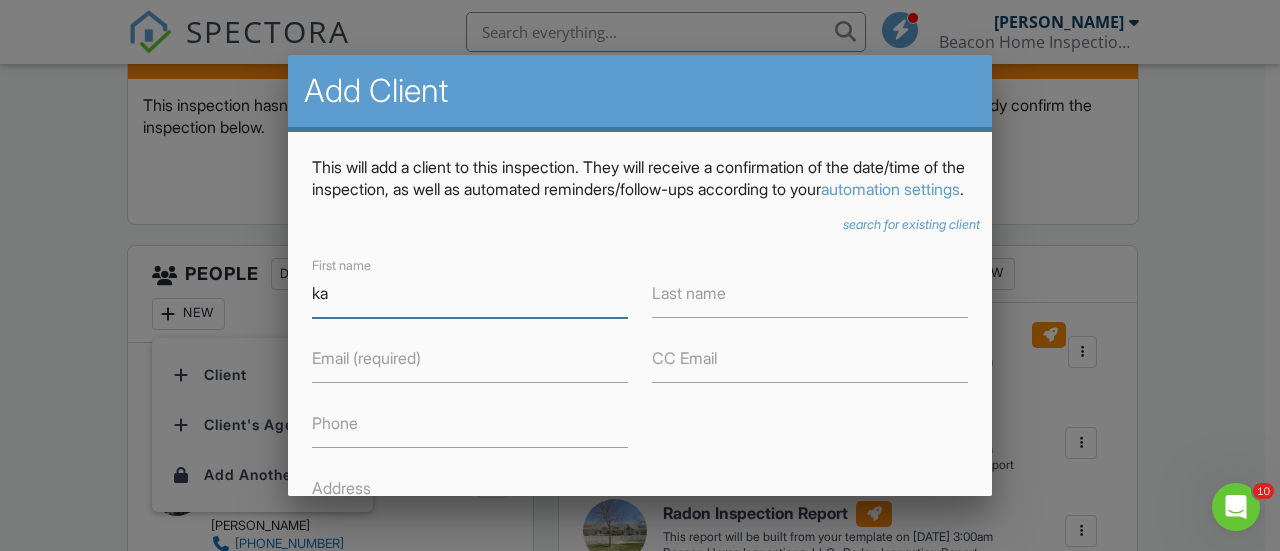 type on "[PERSON_NAME]" 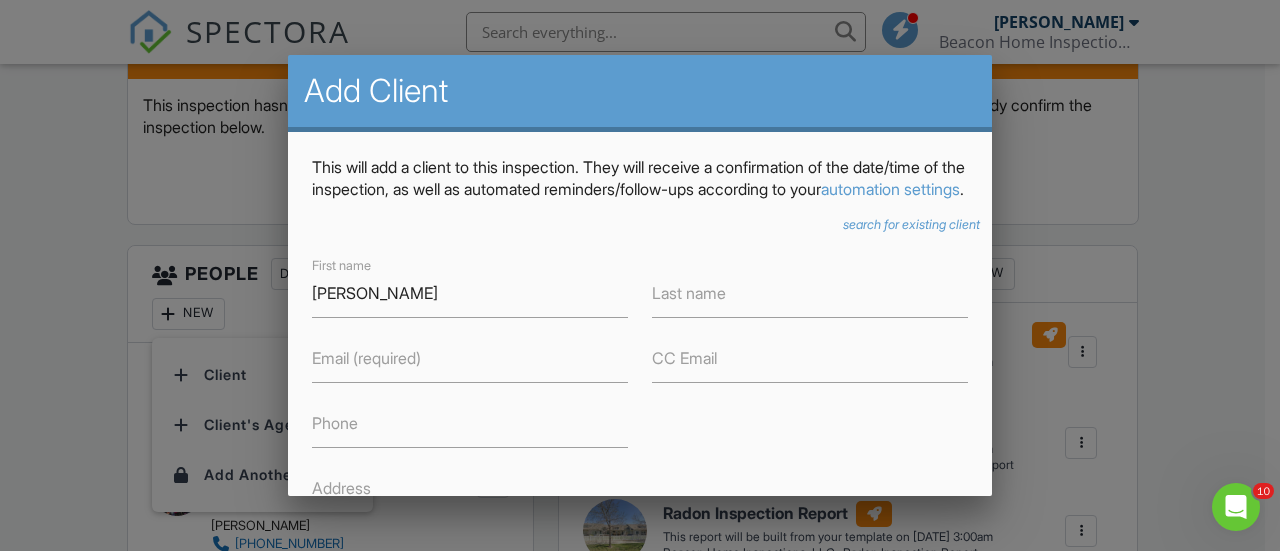 click on "search for existing client" at bounding box center (911, 224) 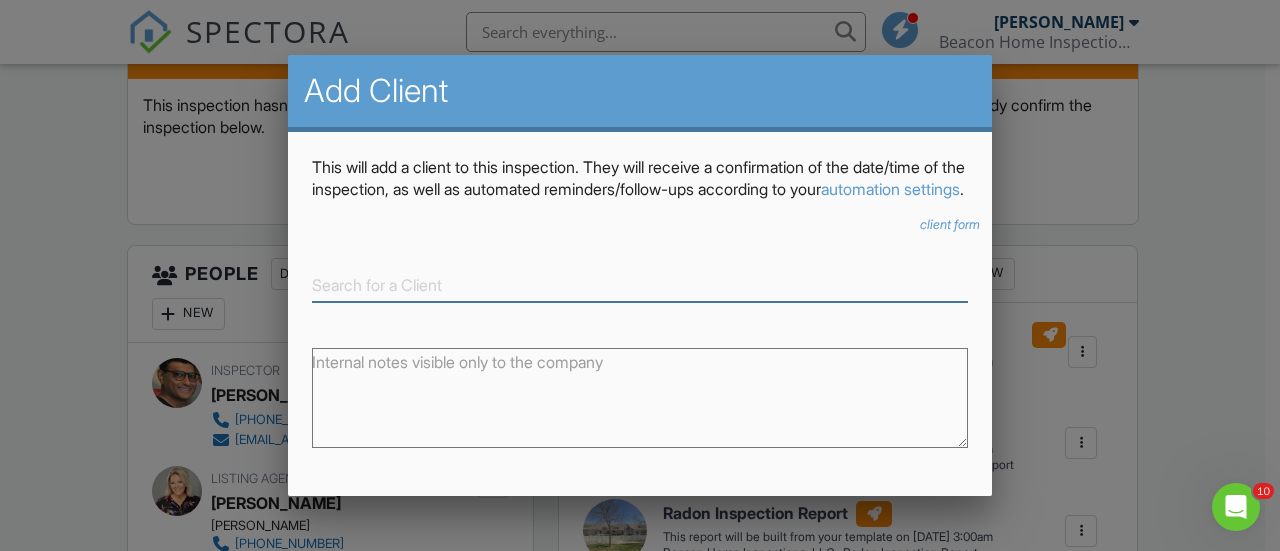 click at bounding box center (640, 285) 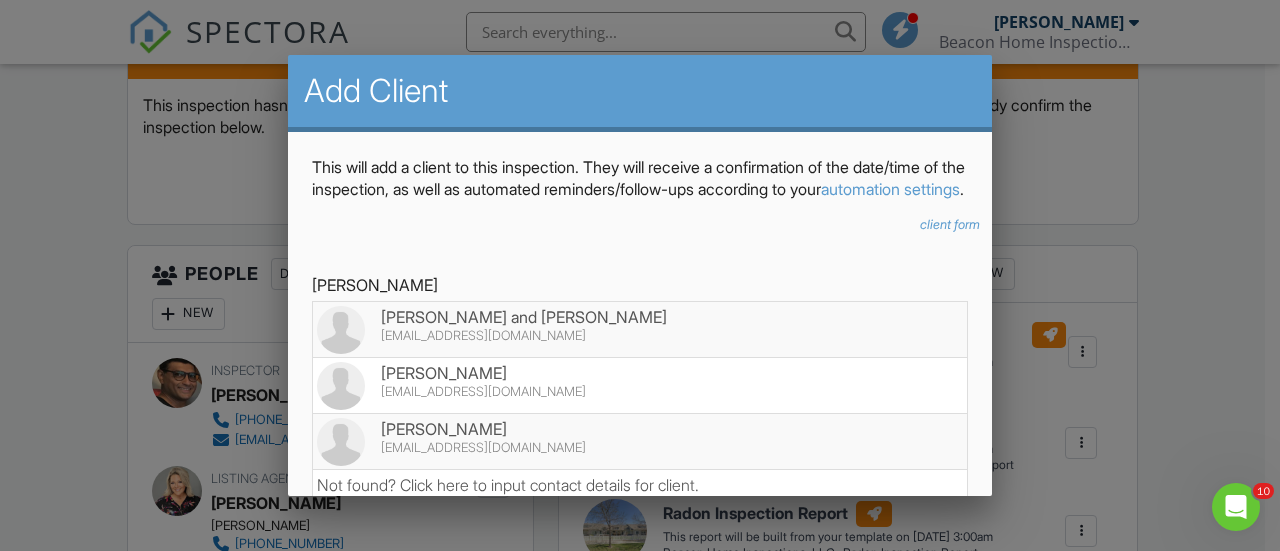 click on "[EMAIL_ADDRESS][DOMAIN_NAME]" at bounding box center (640, 448) 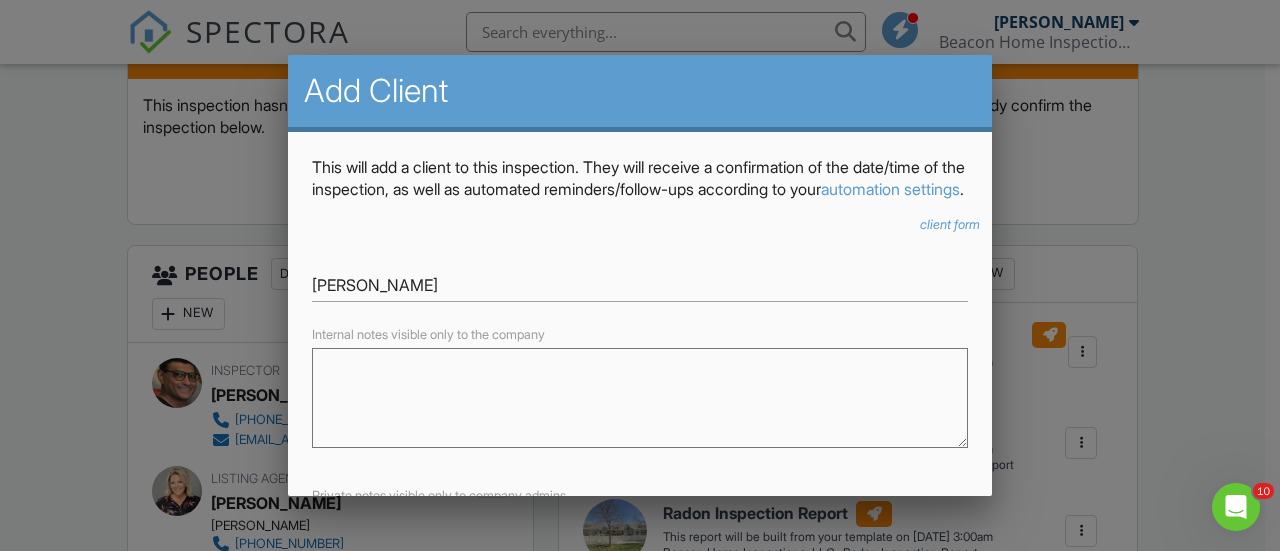 scroll, scrollTop: 245, scrollLeft: 0, axis: vertical 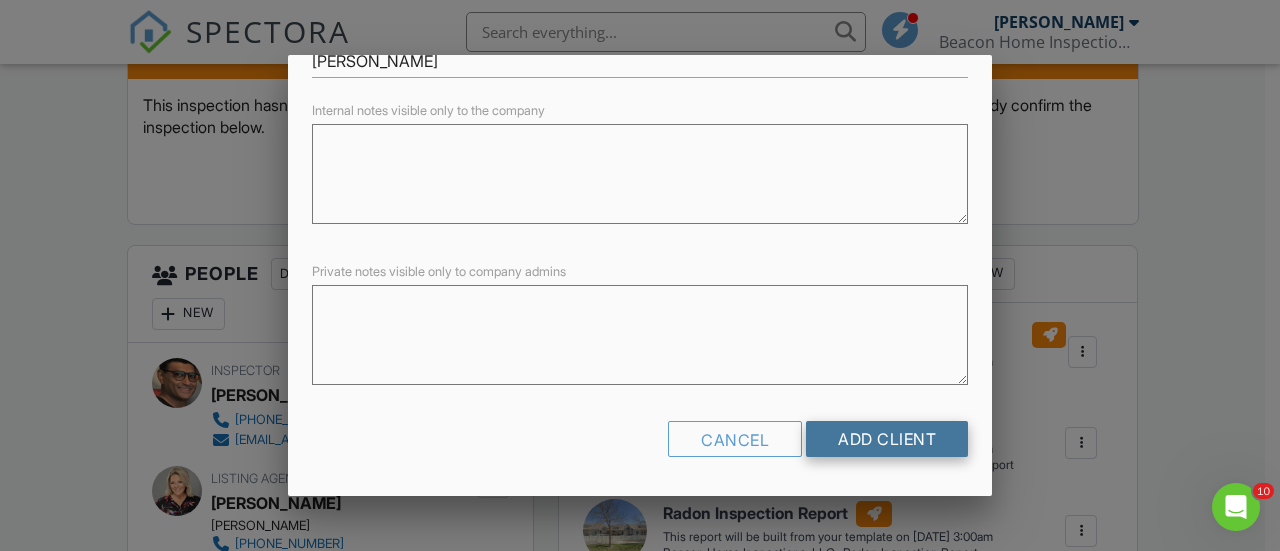 click on "Add Client" at bounding box center (887, 439) 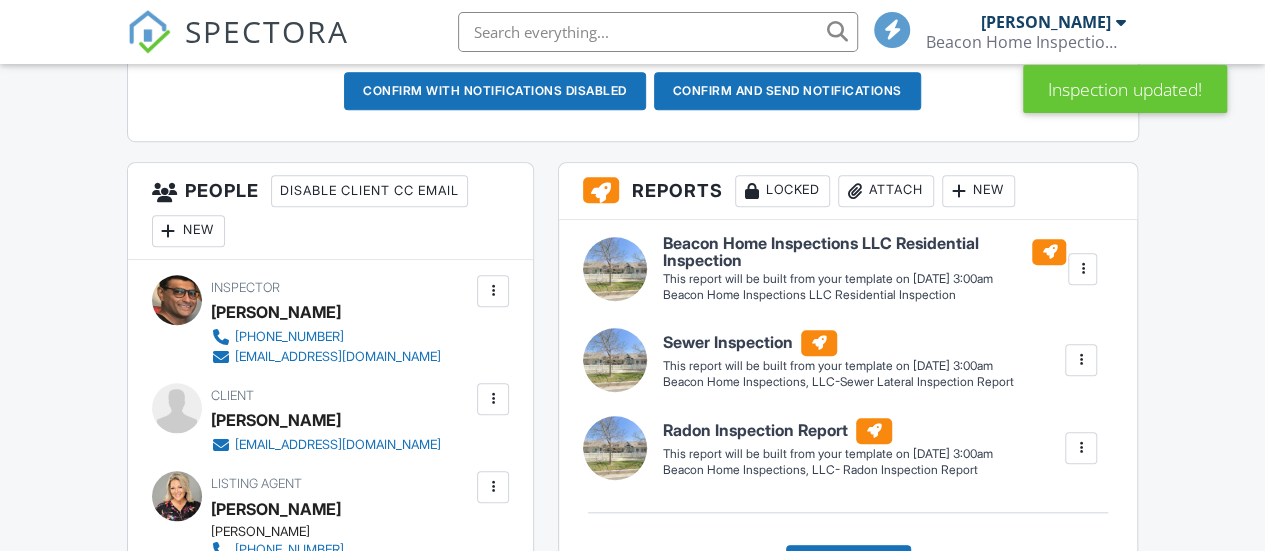 scroll, scrollTop: 0, scrollLeft: 0, axis: both 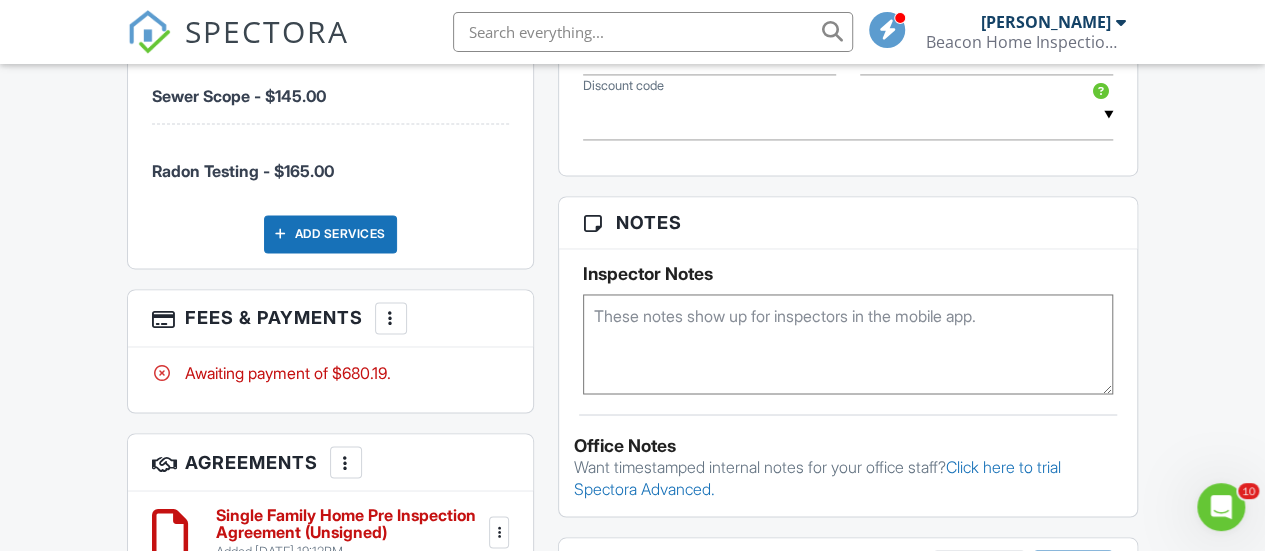 click at bounding box center [391, 318] 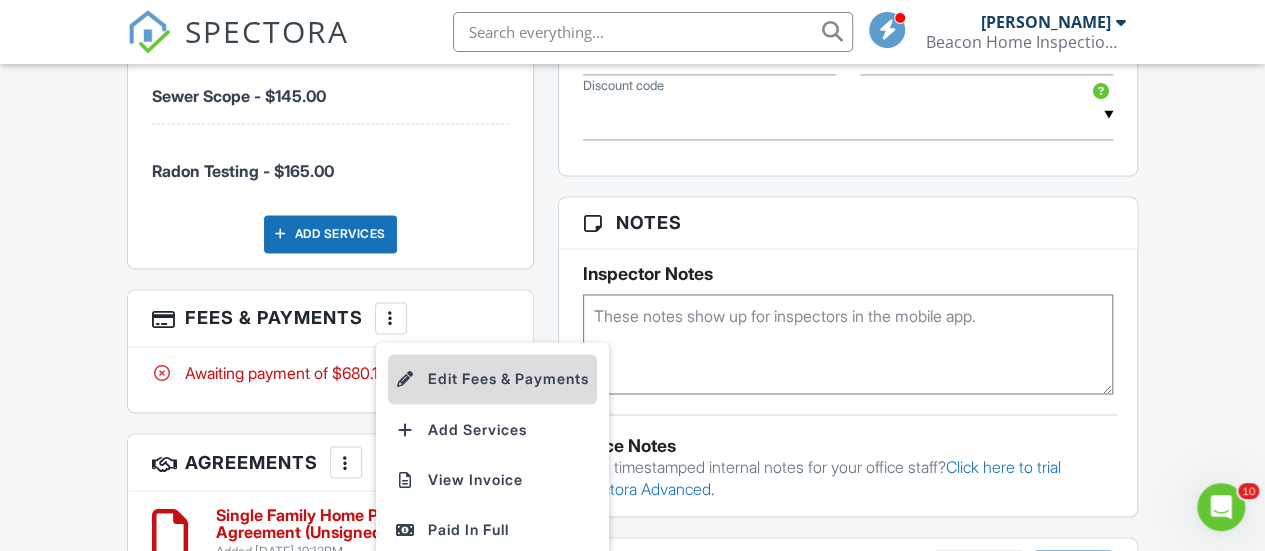 click on "Edit Fees & Payments" at bounding box center [492, 379] 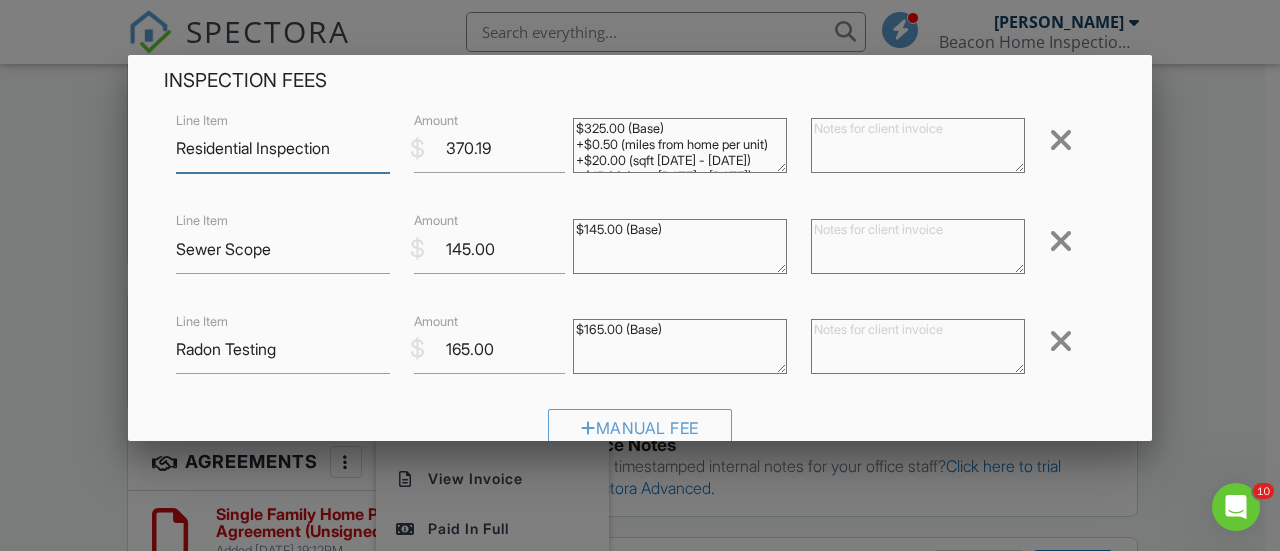 scroll, scrollTop: 89, scrollLeft: 0, axis: vertical 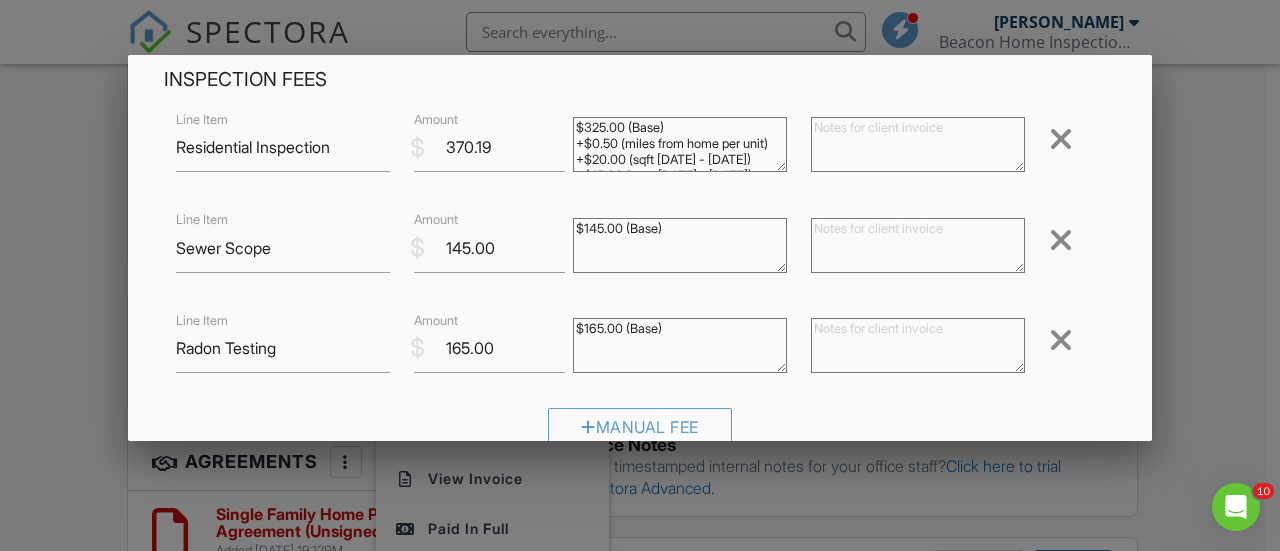 drag, startPoint x: 737, startPoint y: 142, endPoint x: 568, endPoint y: 118, distance: 170.69563 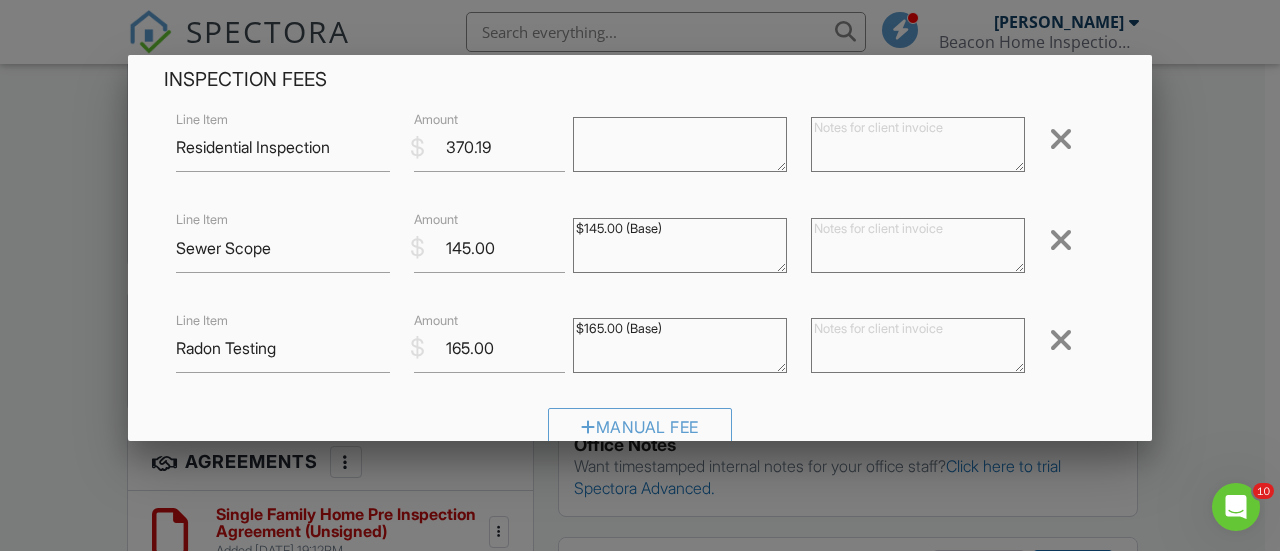 type 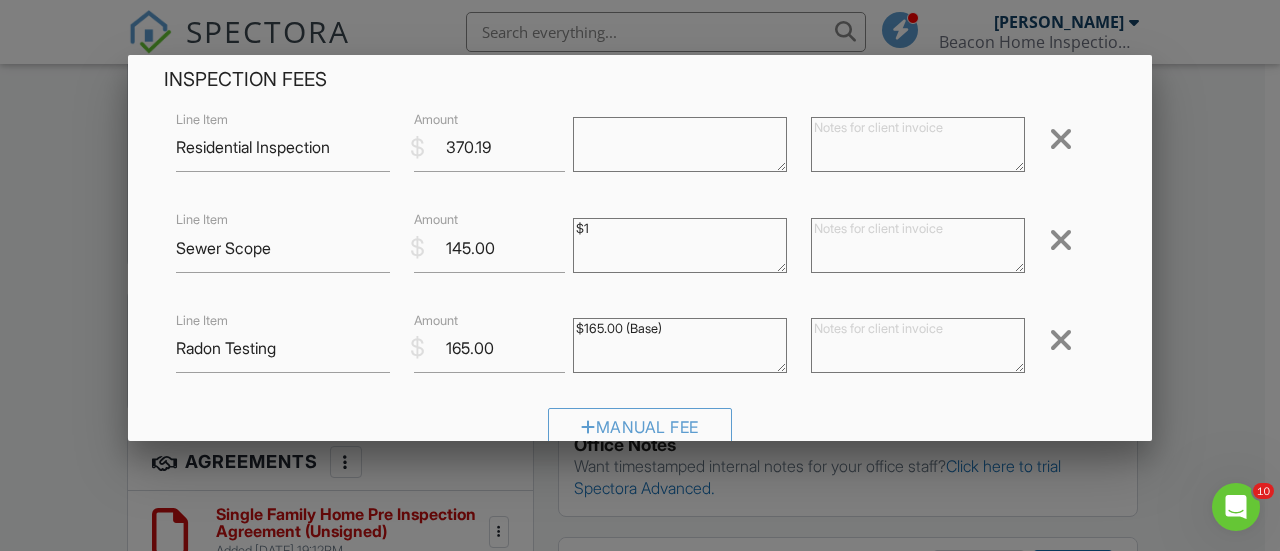 type on "$" 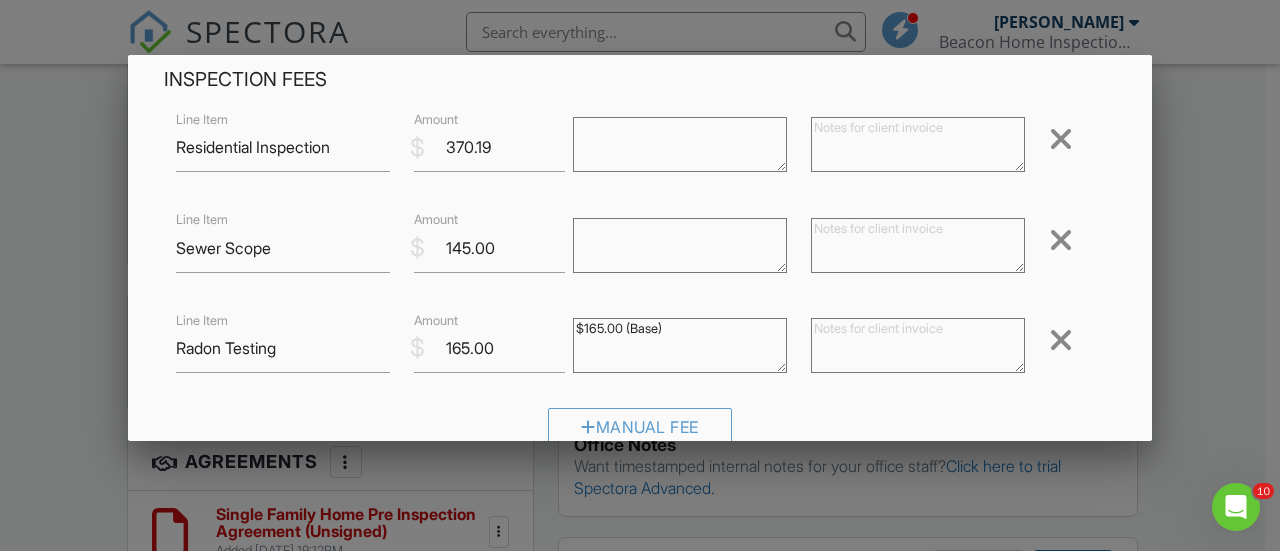 type 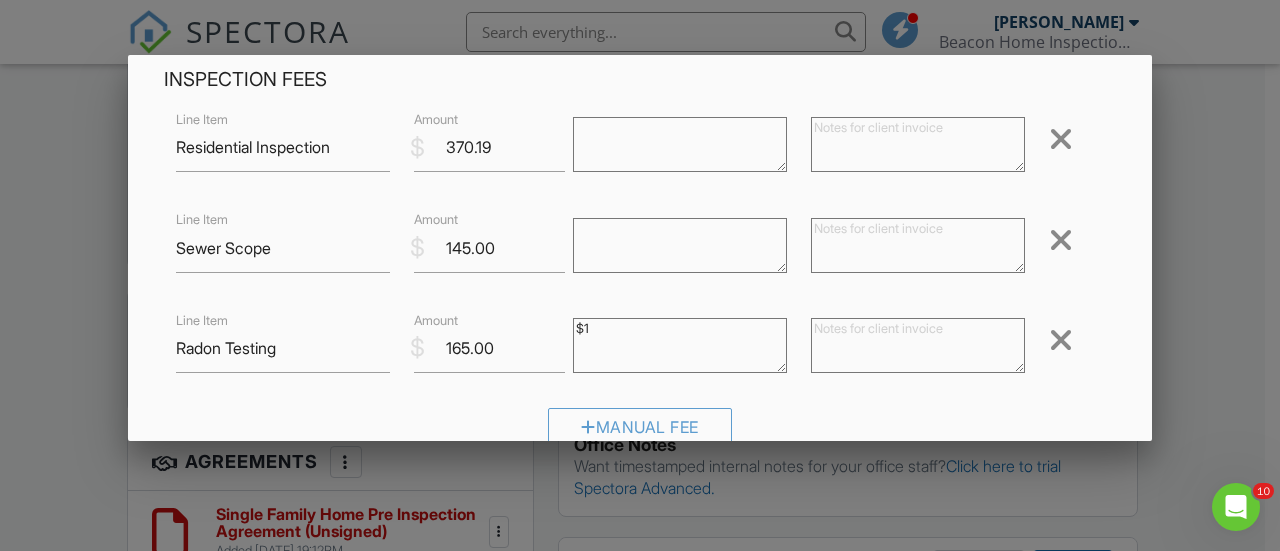type on "$" 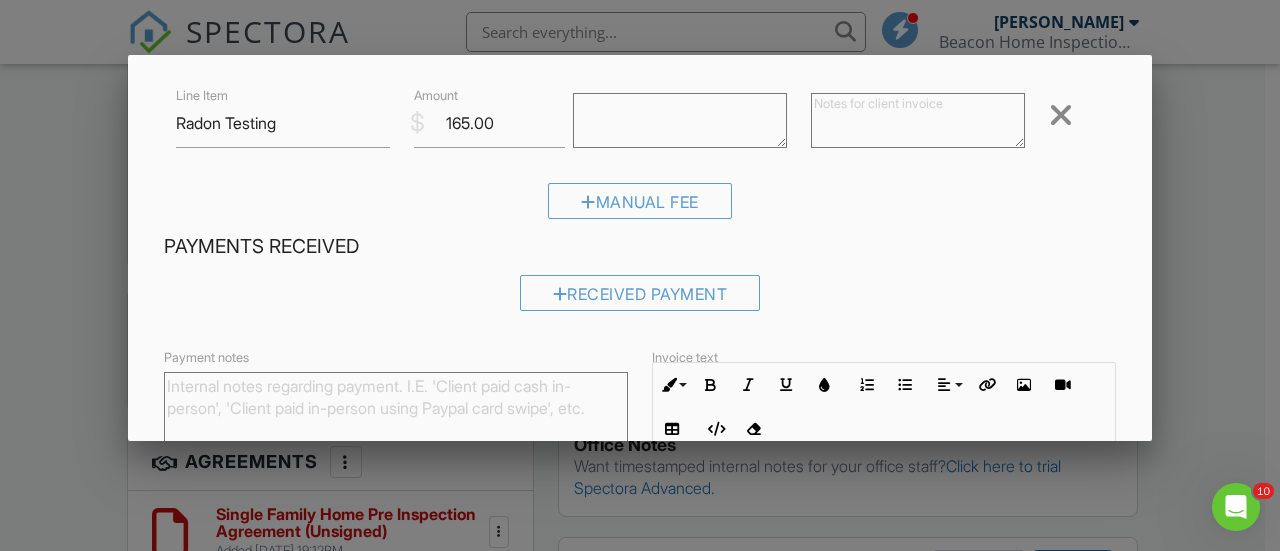 scroll, scrollTop: 315, scrollLeft: 0, axis: vertical 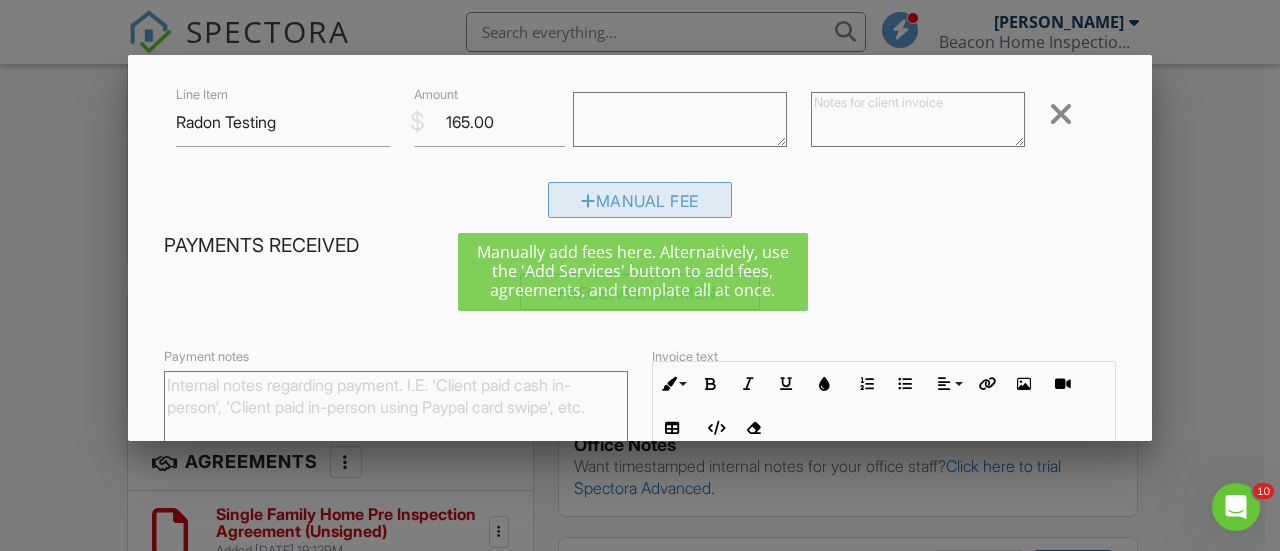 type 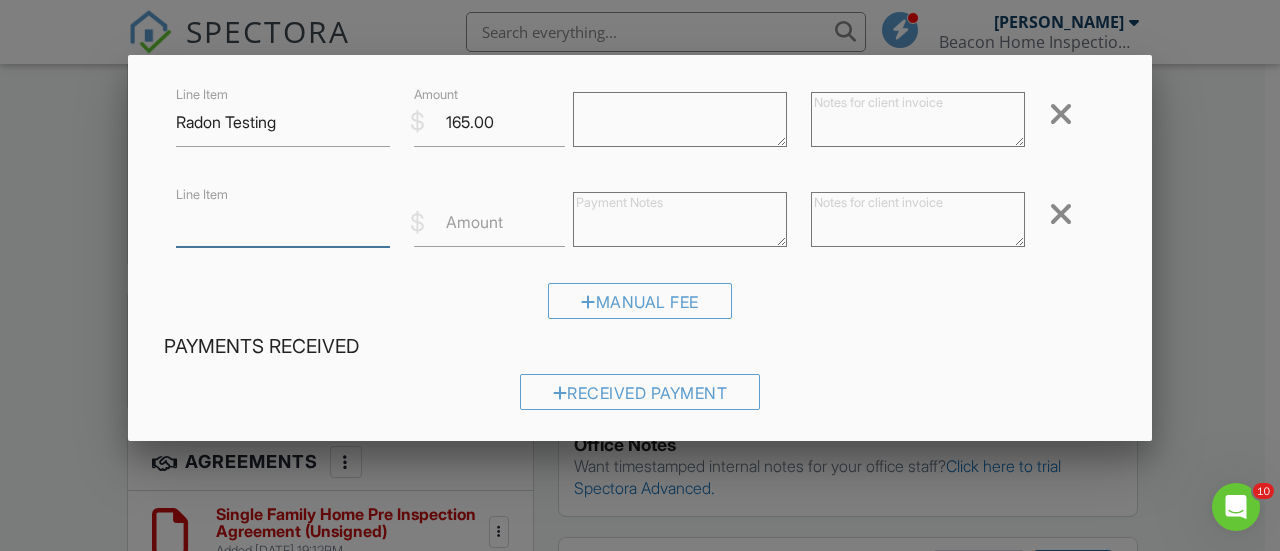 click on "Line Item" at bounding box center (283, 222) 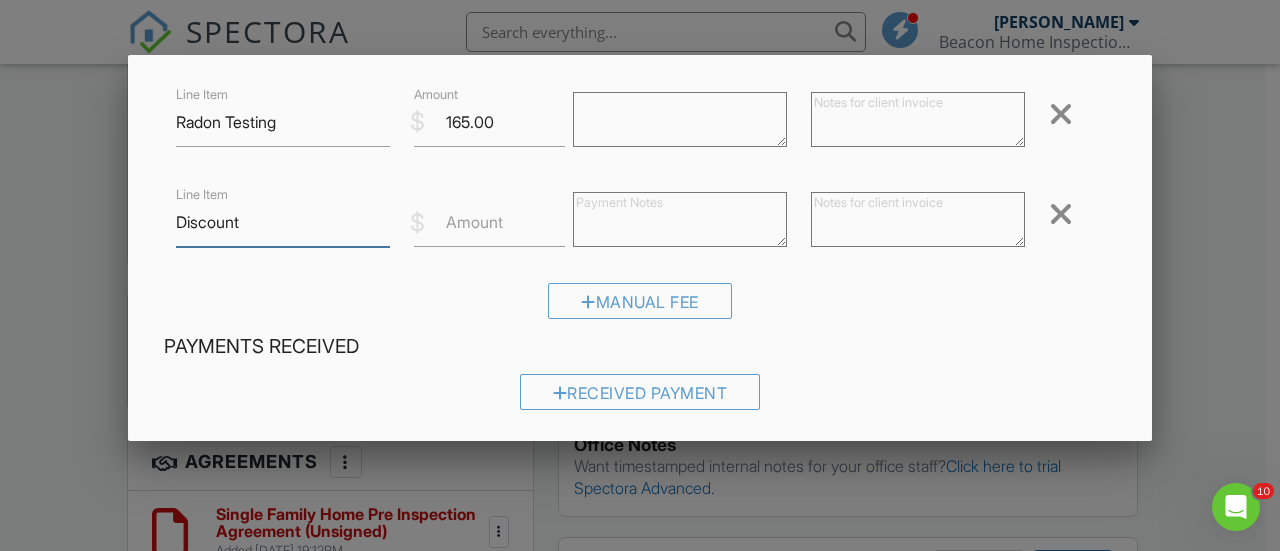type on "Discount" 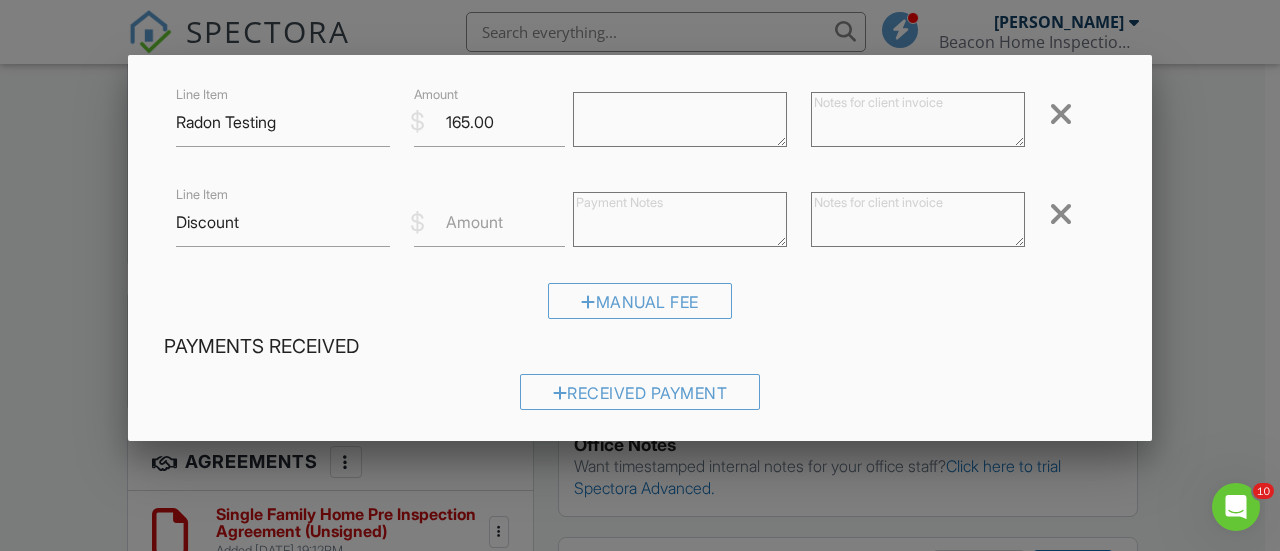 click on "Amount" at bounding box center (474, 222) 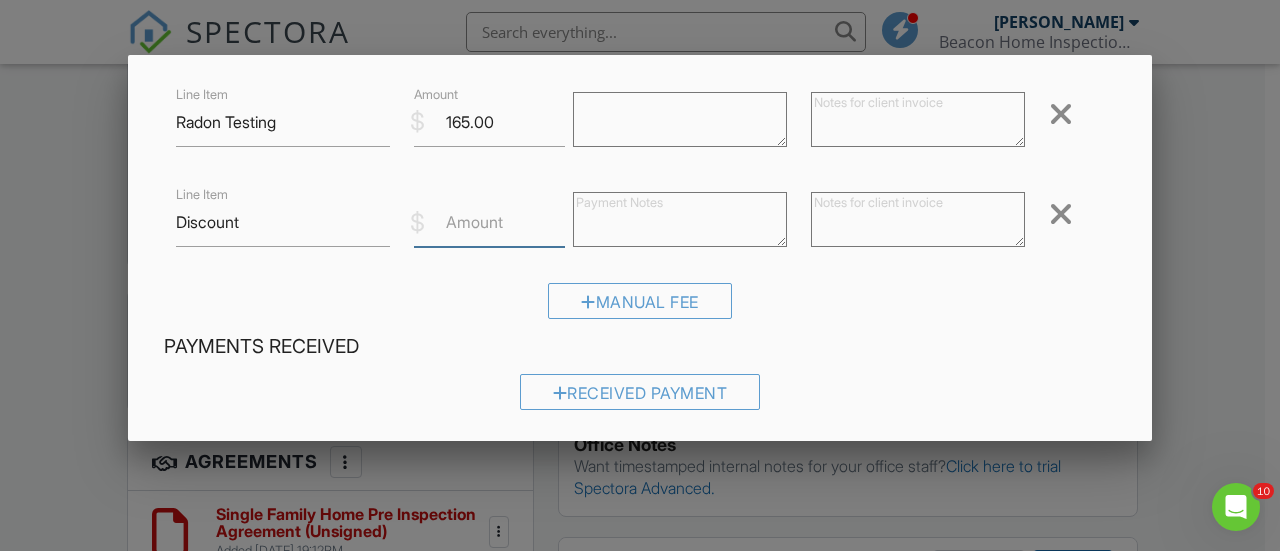 click on "Amount" at bounding box center (489, 222) 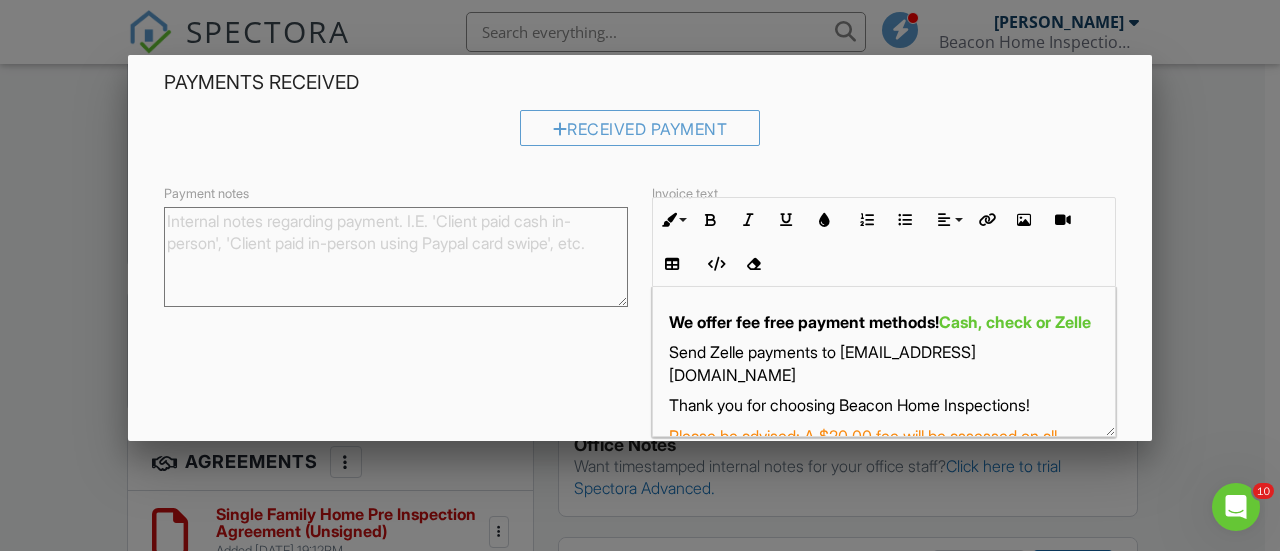 scroll, scrollTop: 581, scrollLeft: 0, axis: vertical 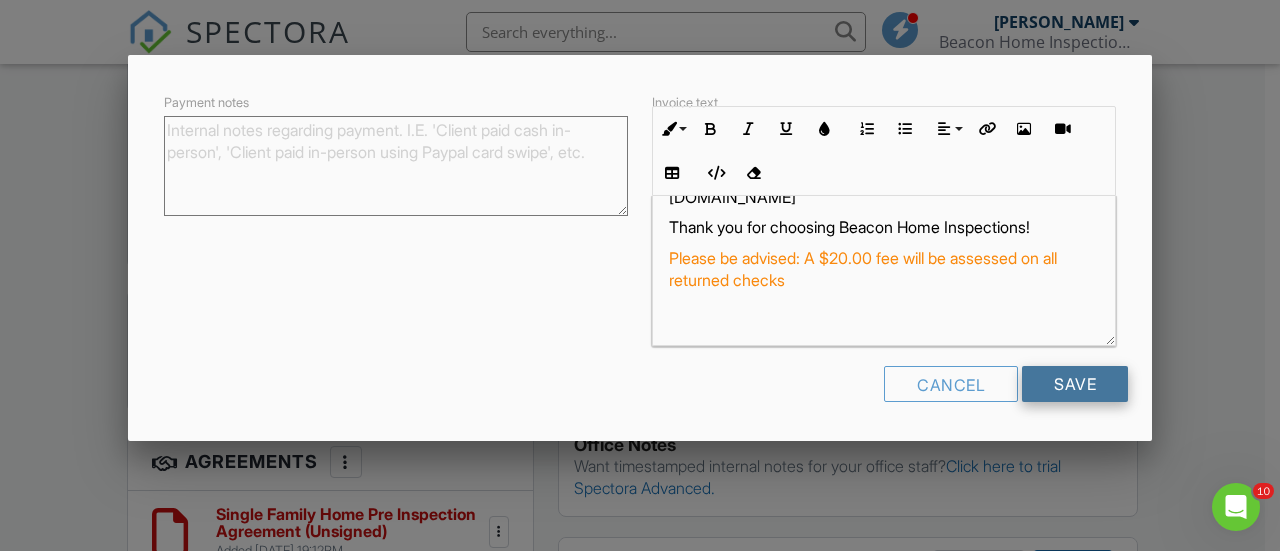 type on "-50" 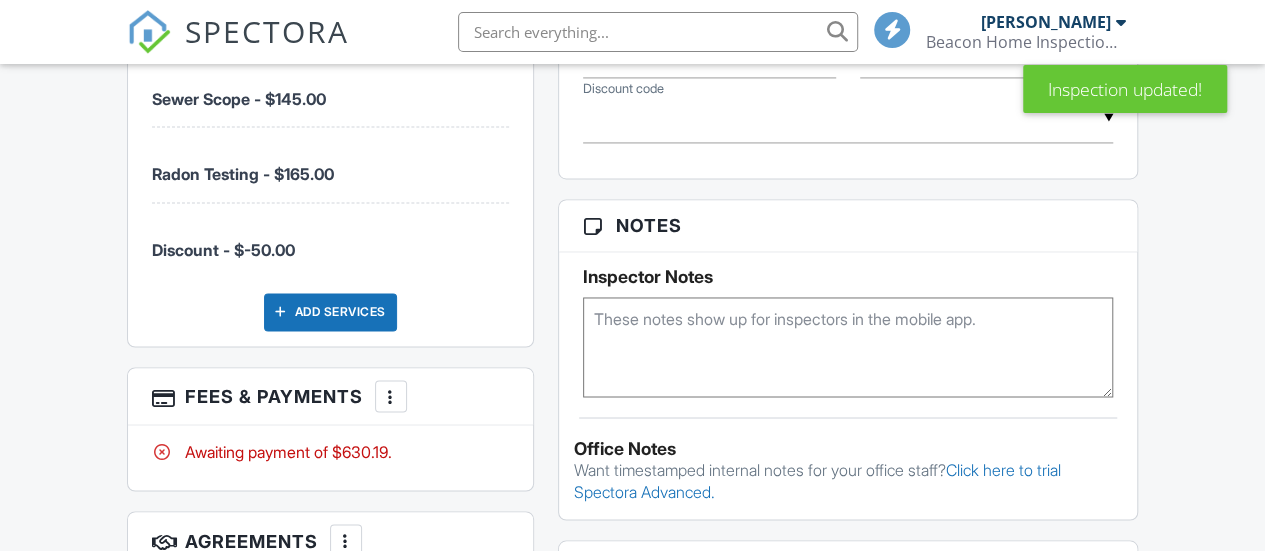 scroll, scrollTop: 1529, scrollLeft: 0, axis: vertical 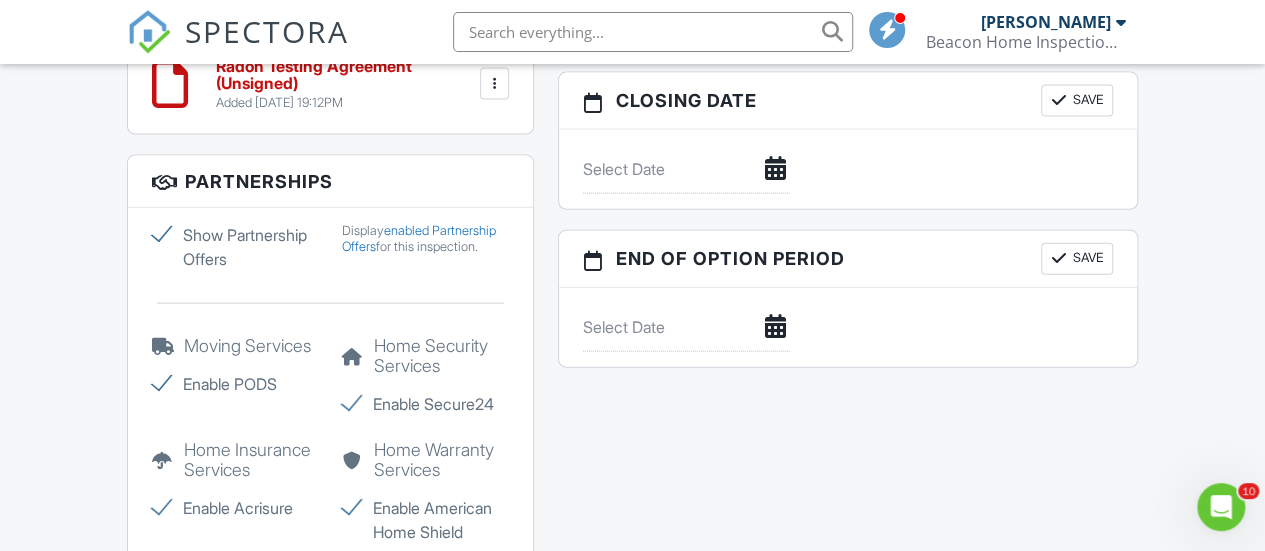 click on "Show Partnership Offers" at bounding box center (235, 247) 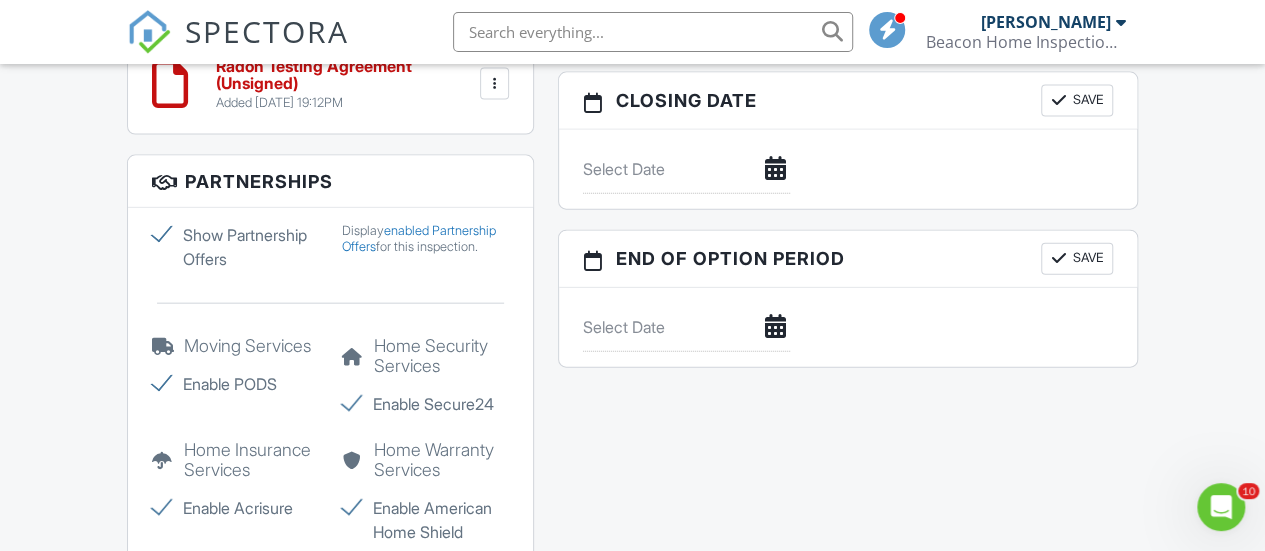 click on "Show Partnership Offers" at bounding box center (-9865, 229) 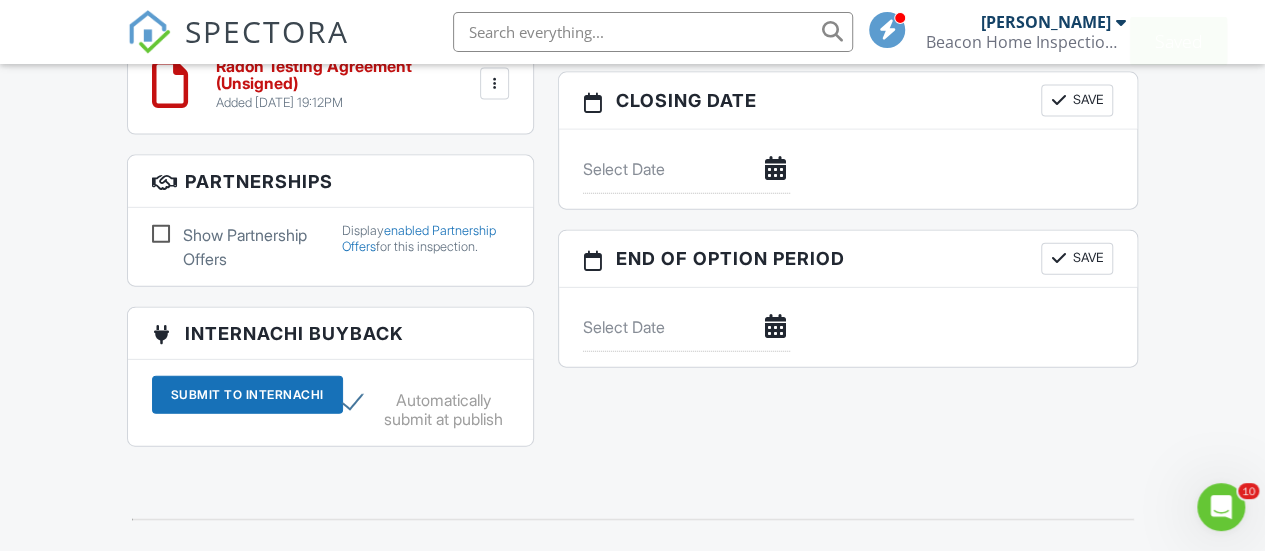 click on "Show Partnership Offers" at bounding box center [235, 247] 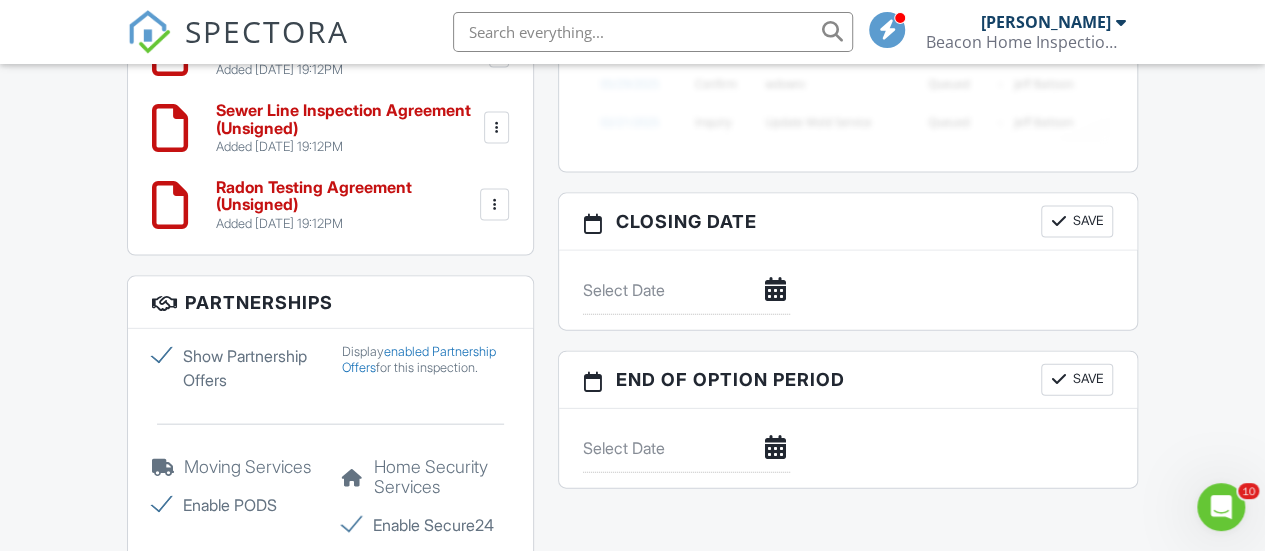 scroll, scrollTop: 2061, scrollLeft: 0, axis: vertical 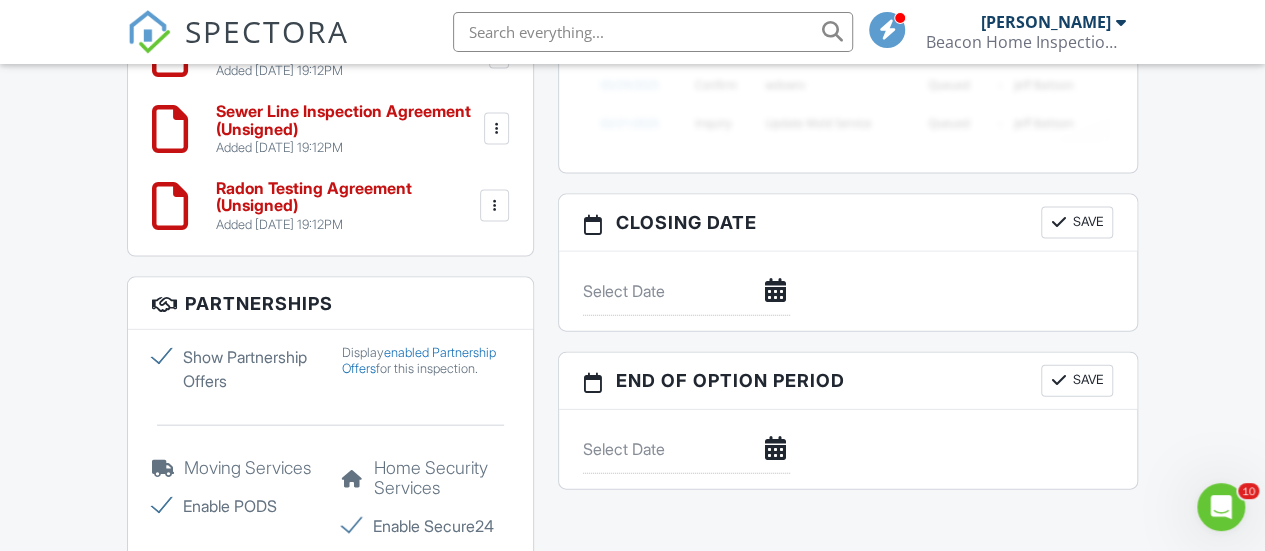 click on "Show Partnership Offers" at bounding box center (235, 369) 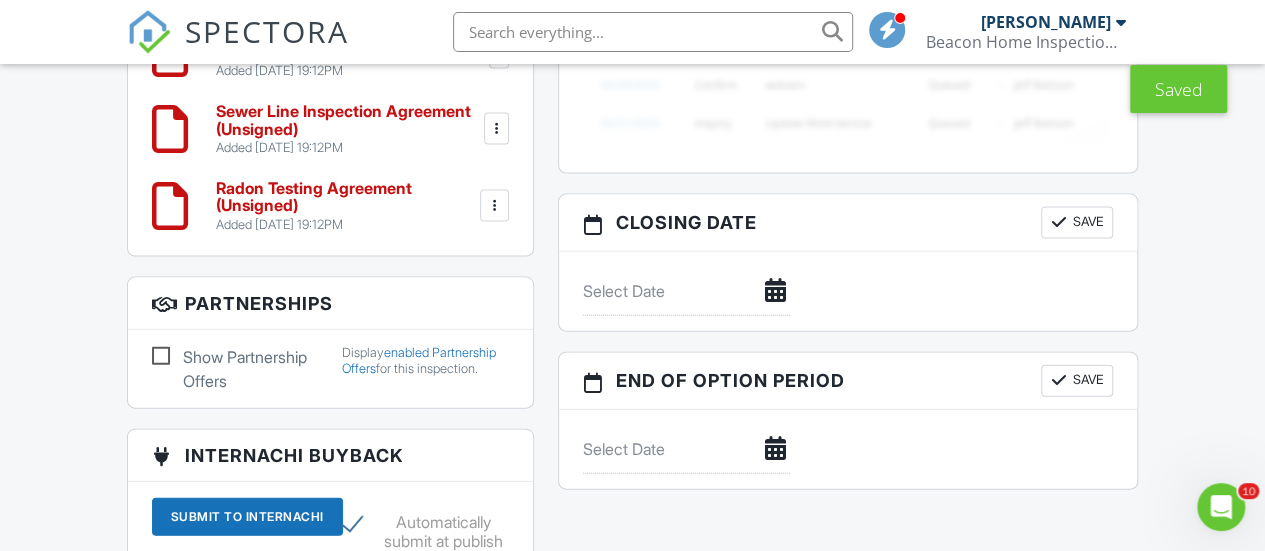 click on "Show Partnership Offers" at bounding box center (235, 369) 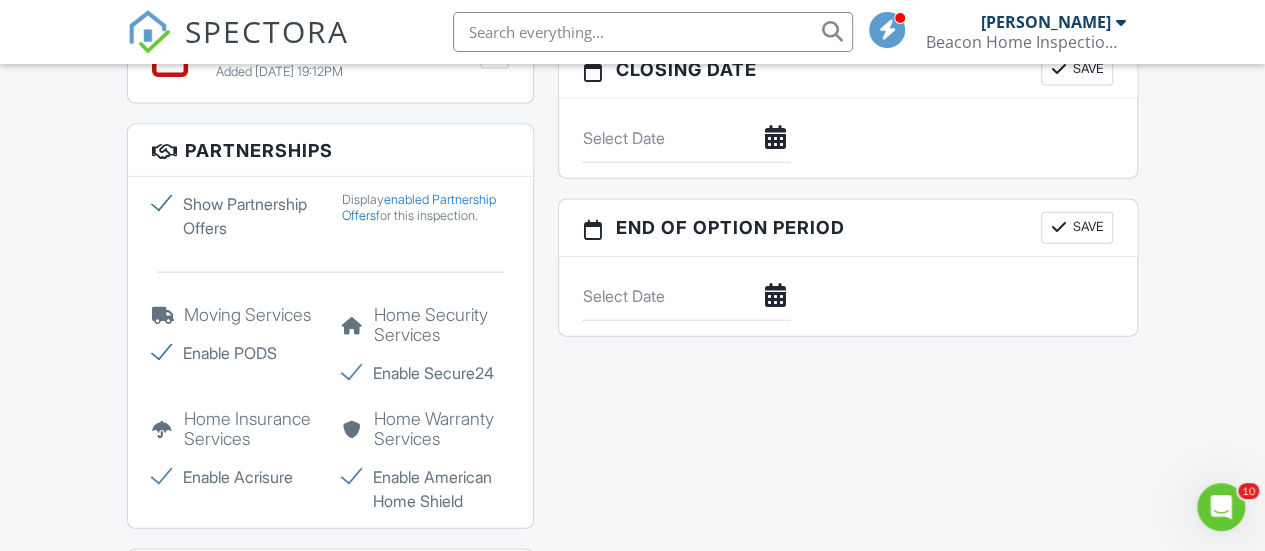 scroll, scrollTop: 2216, scrollLeft: 0, axis: vertical 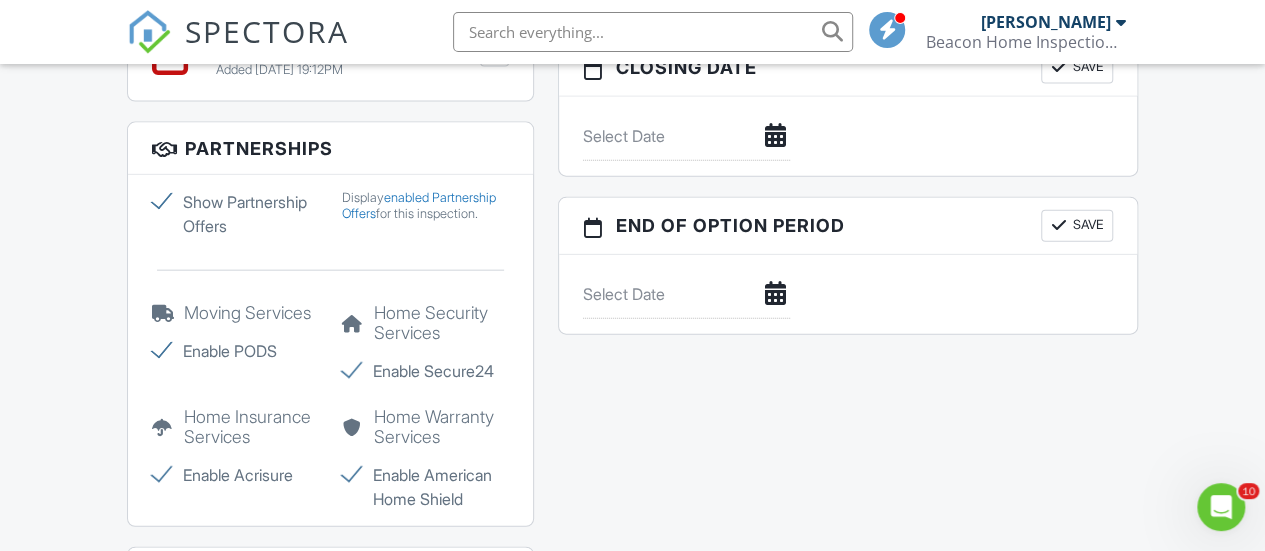 click at bounding box center (162, 313) 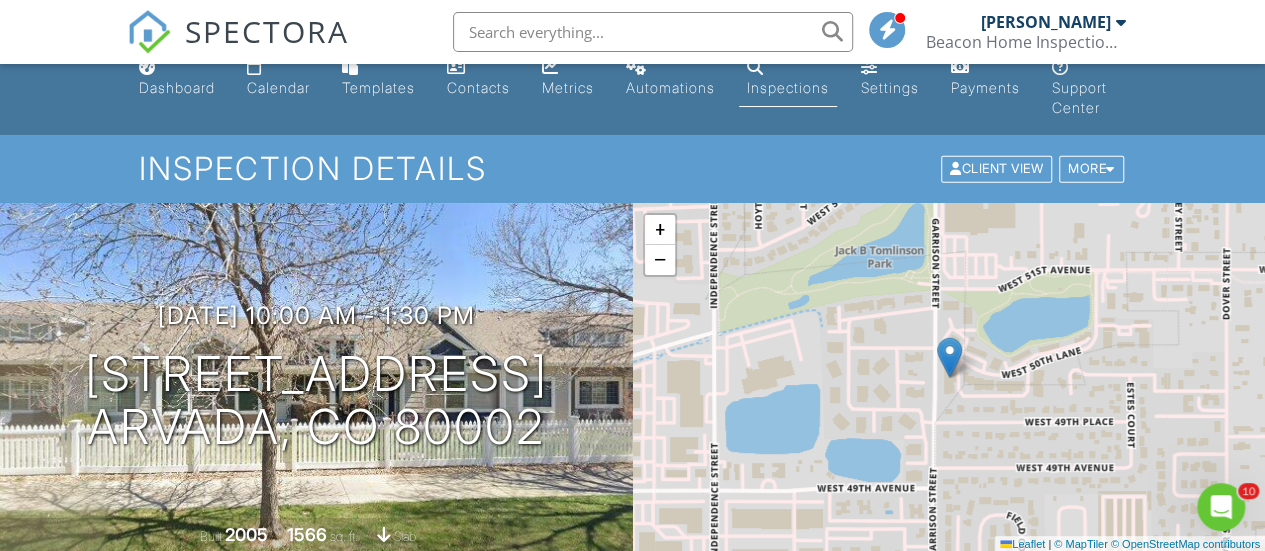 scroll, scrollTop: 18, scrollLeft: 0, axis: vertical 